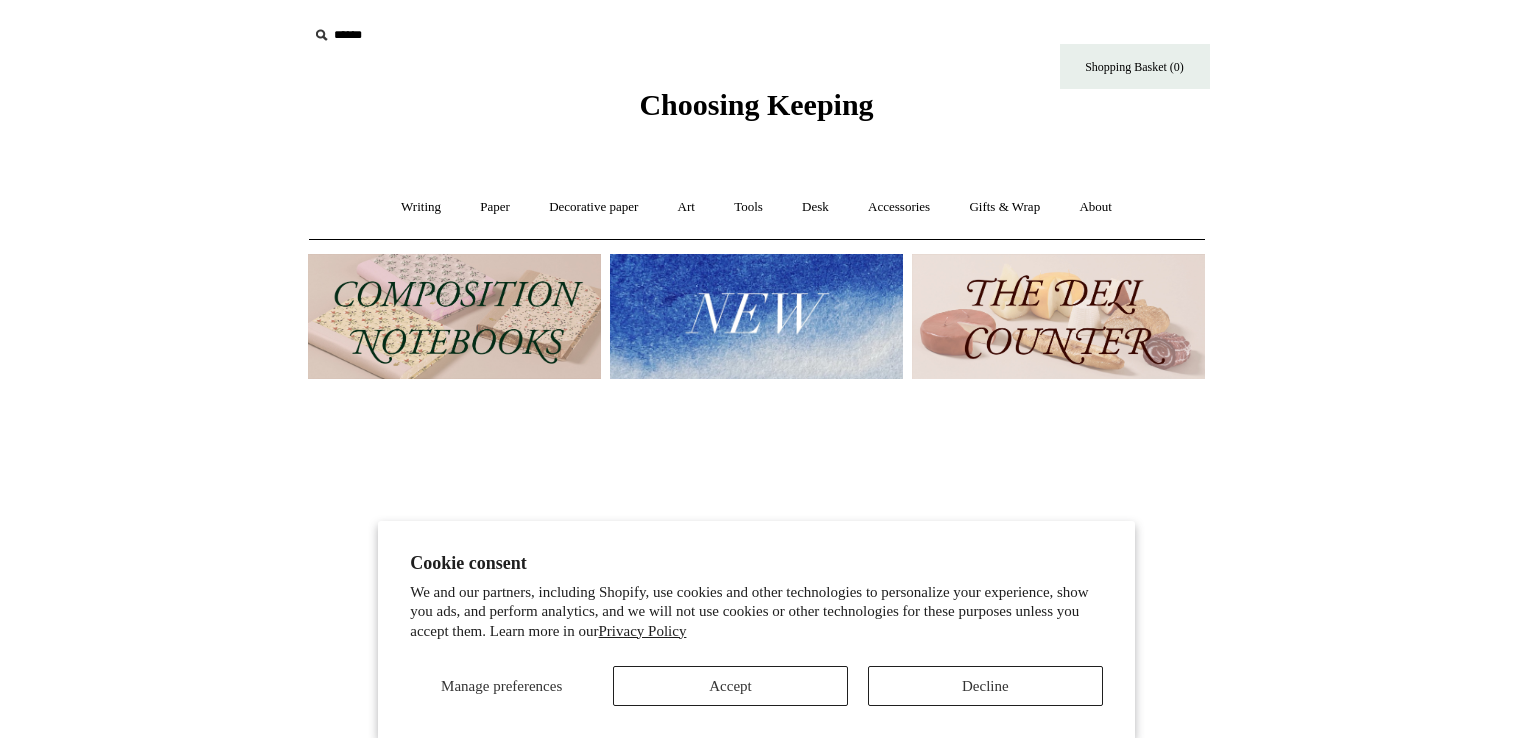 scroll, scrollTop: 0, scrollLeft: 0, axis: both 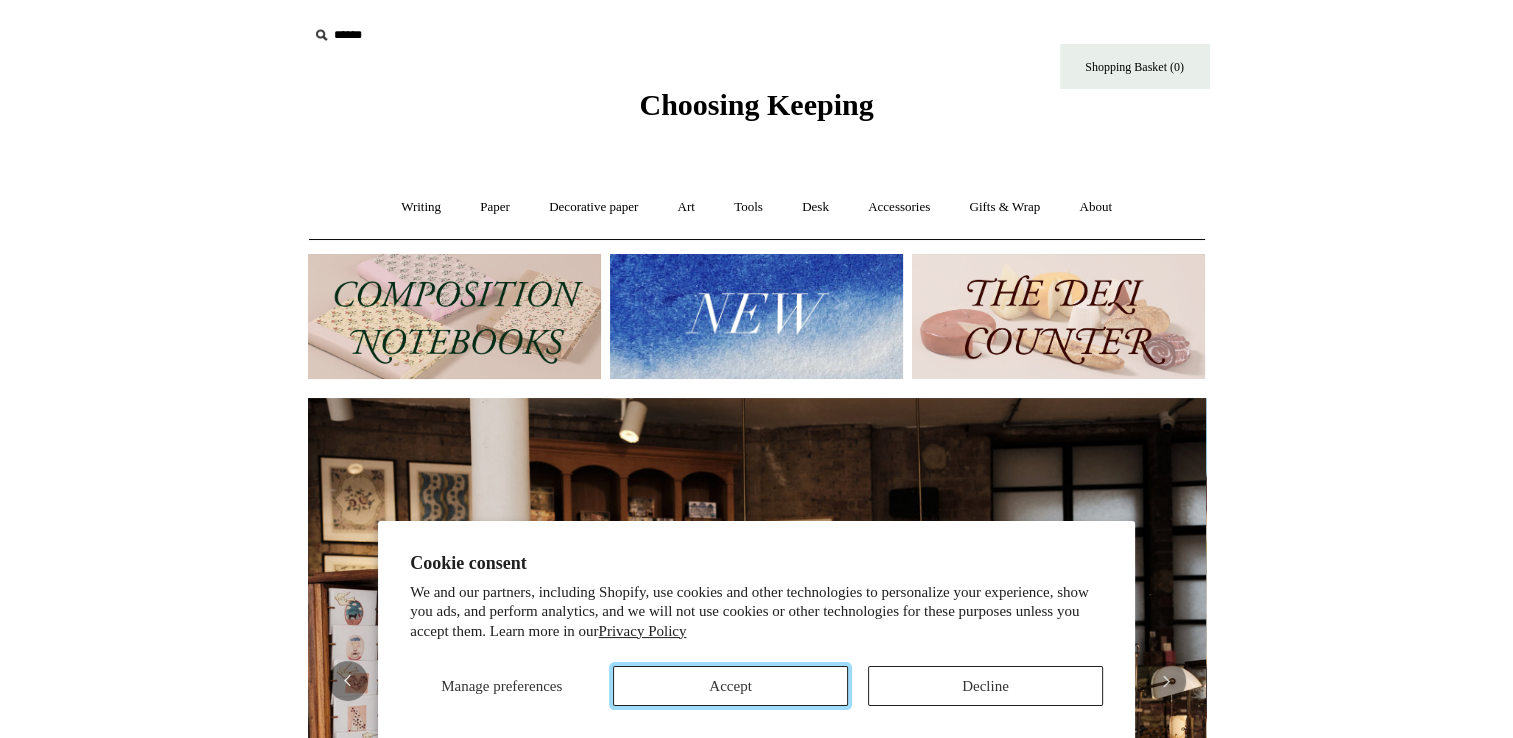 click on "Accept" at bounding box center [730, 686] 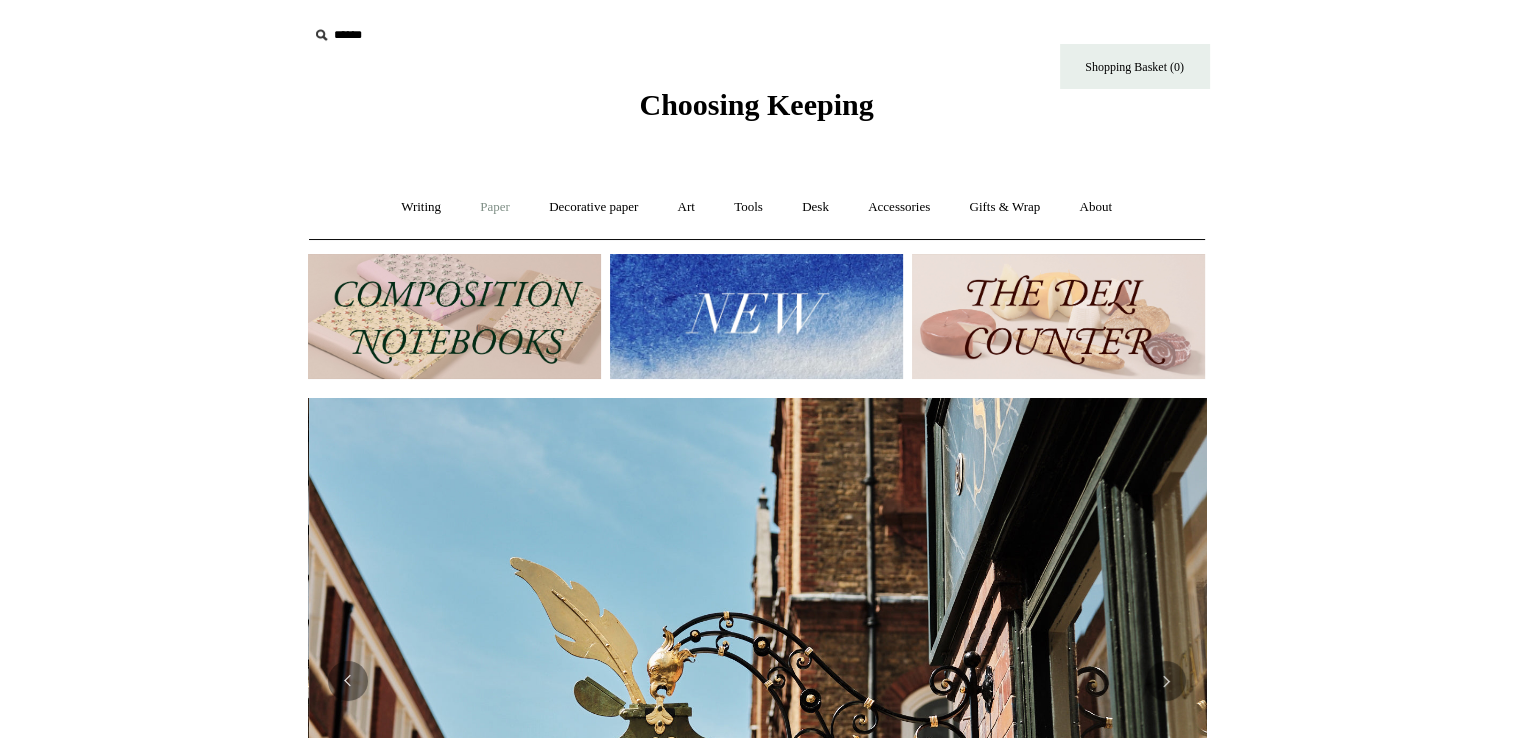 scroll, scrollTop: 0, scrollLeft: 898, axis: horizontal 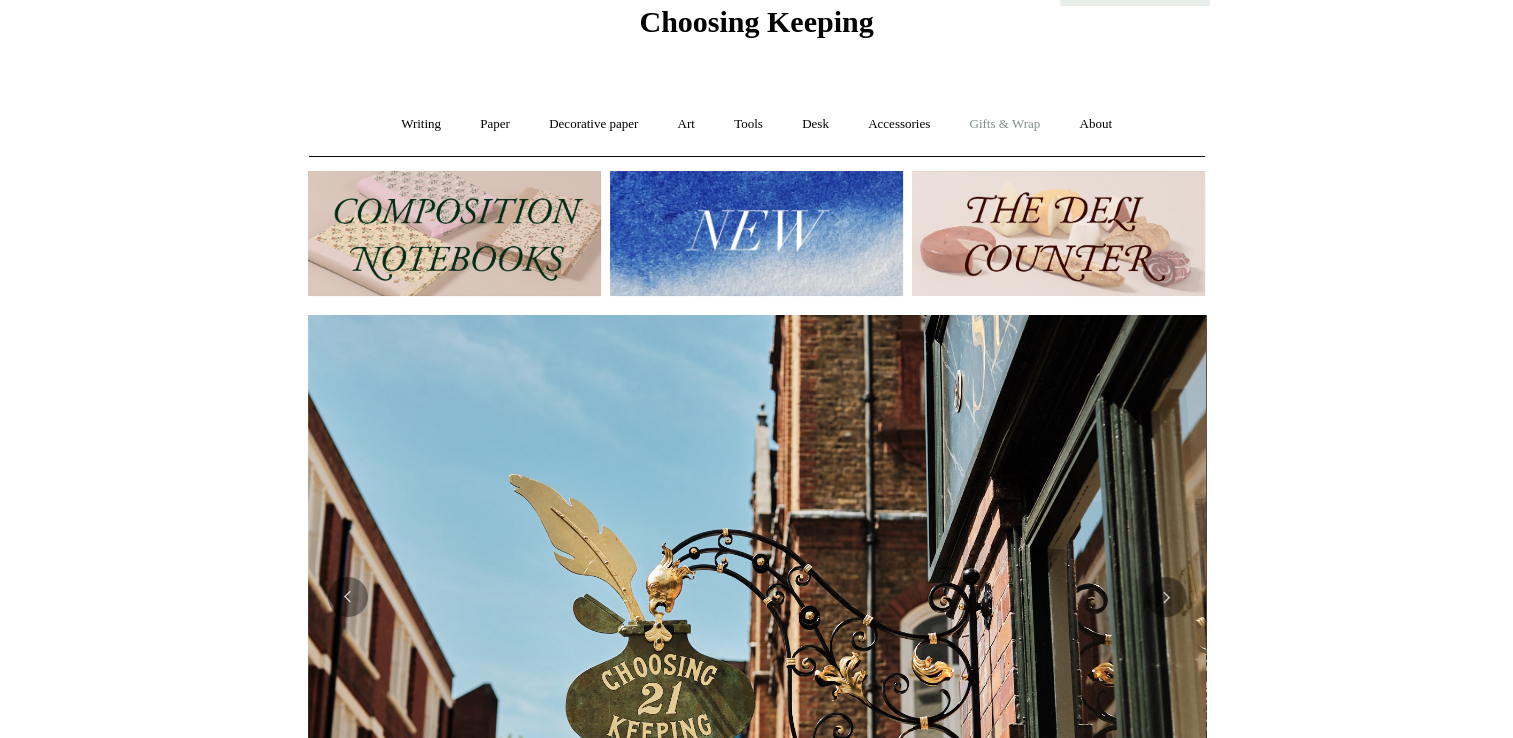 click on "Gifts & Wrap +" at bounding box center (1004, 124) 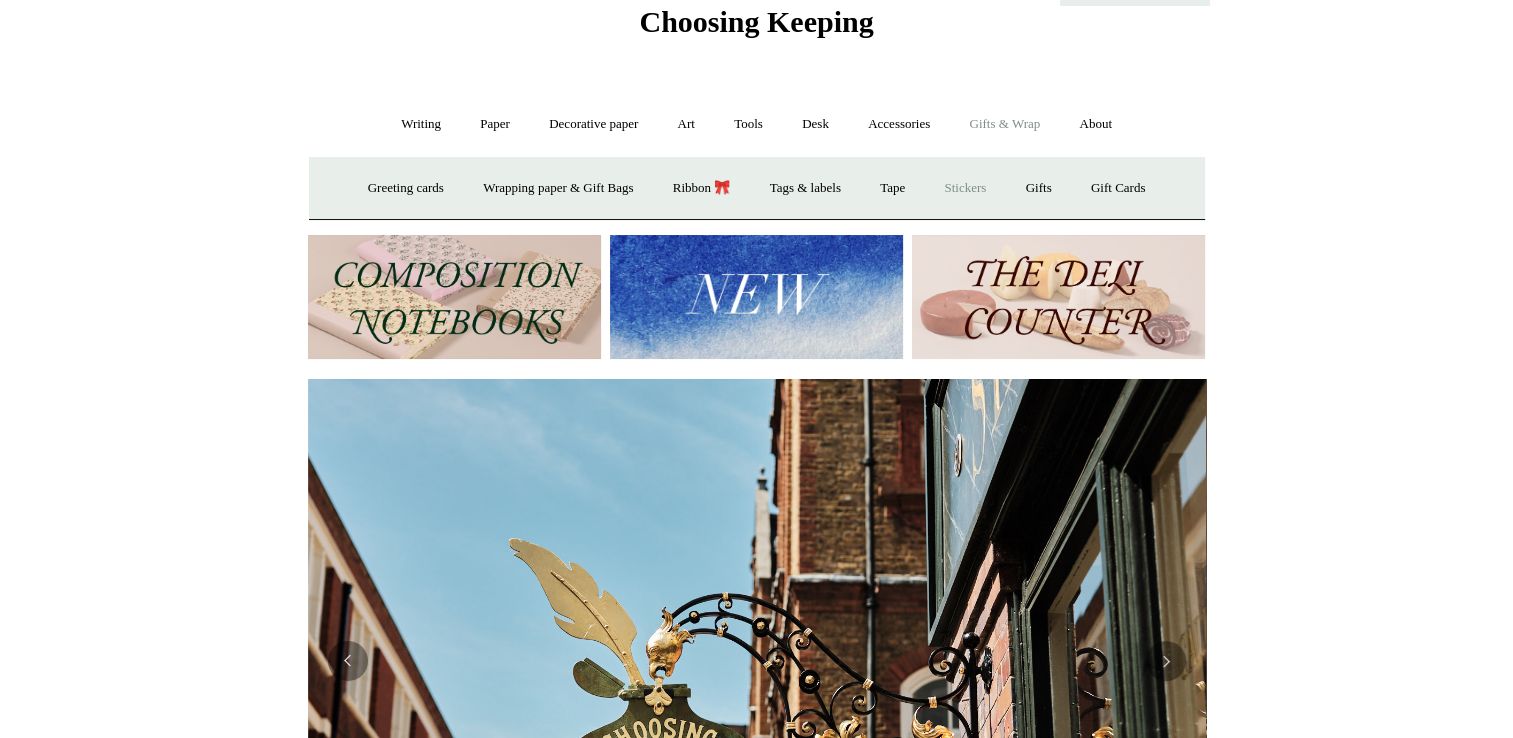 click on "Stickers" at bounding box center (965, 188) 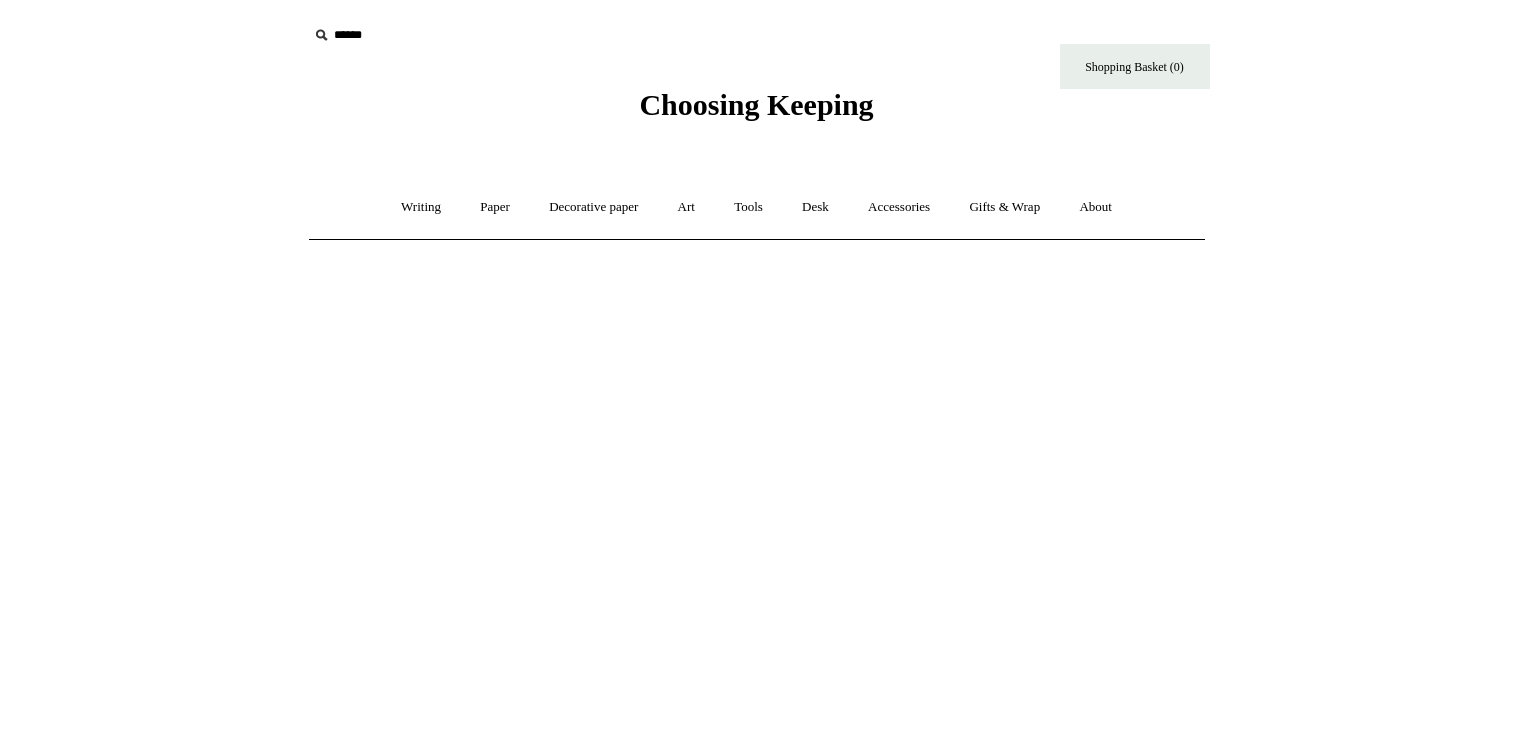 scroll, scrollTop: 0, scrollLeft: 0, axis: both 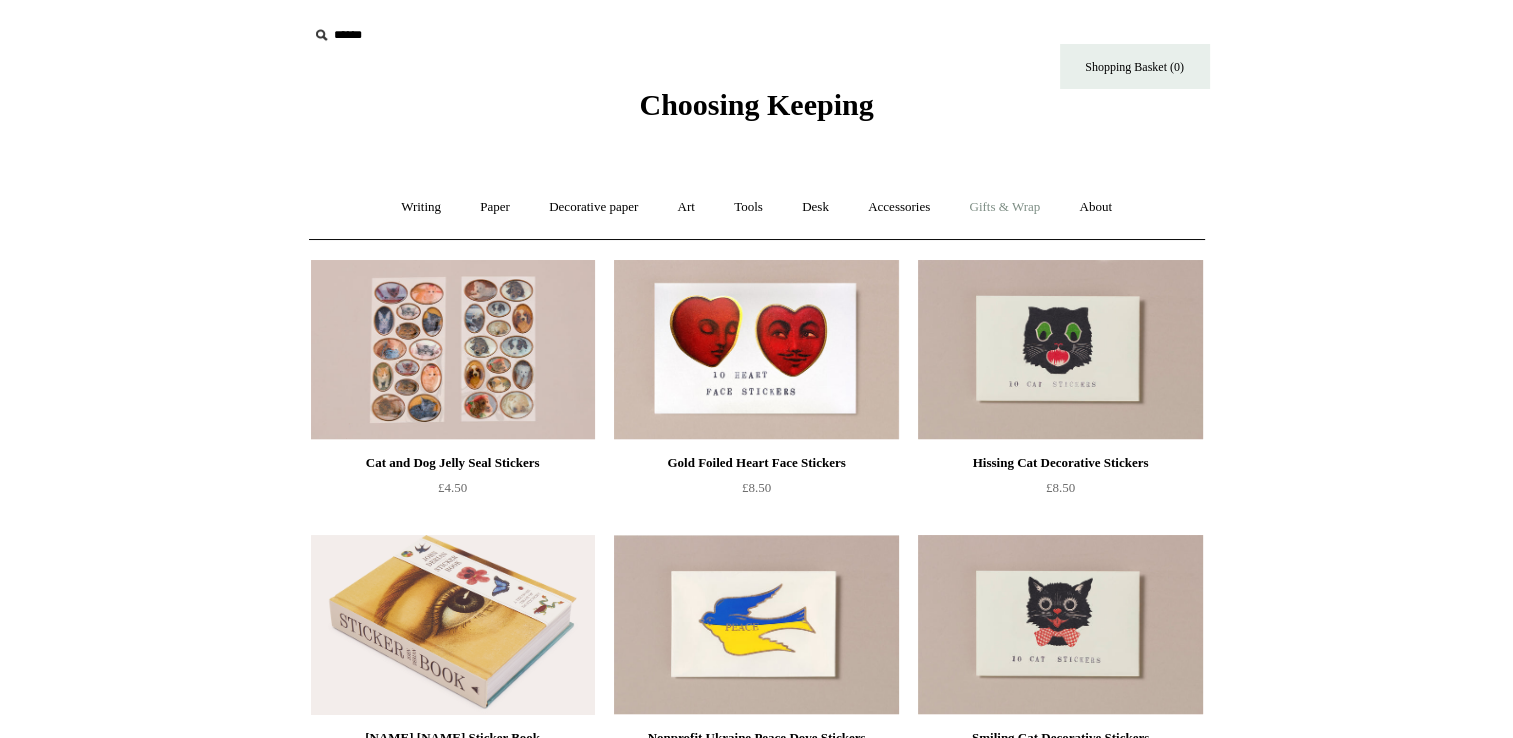 click on "Gifts & Wrap +" at bounding box center [1004, 207] 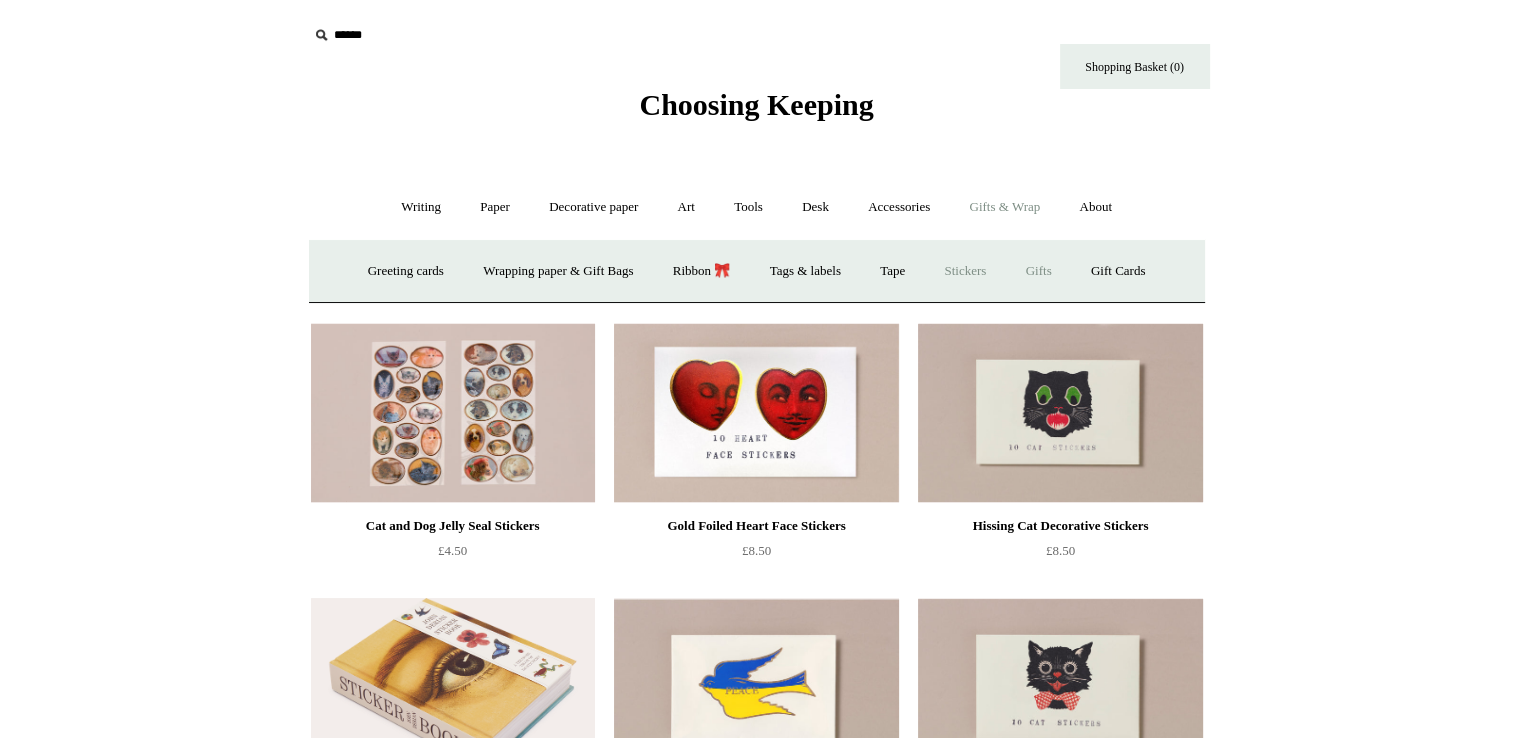click on "Gifts +" at bounding box center (1039, 271) 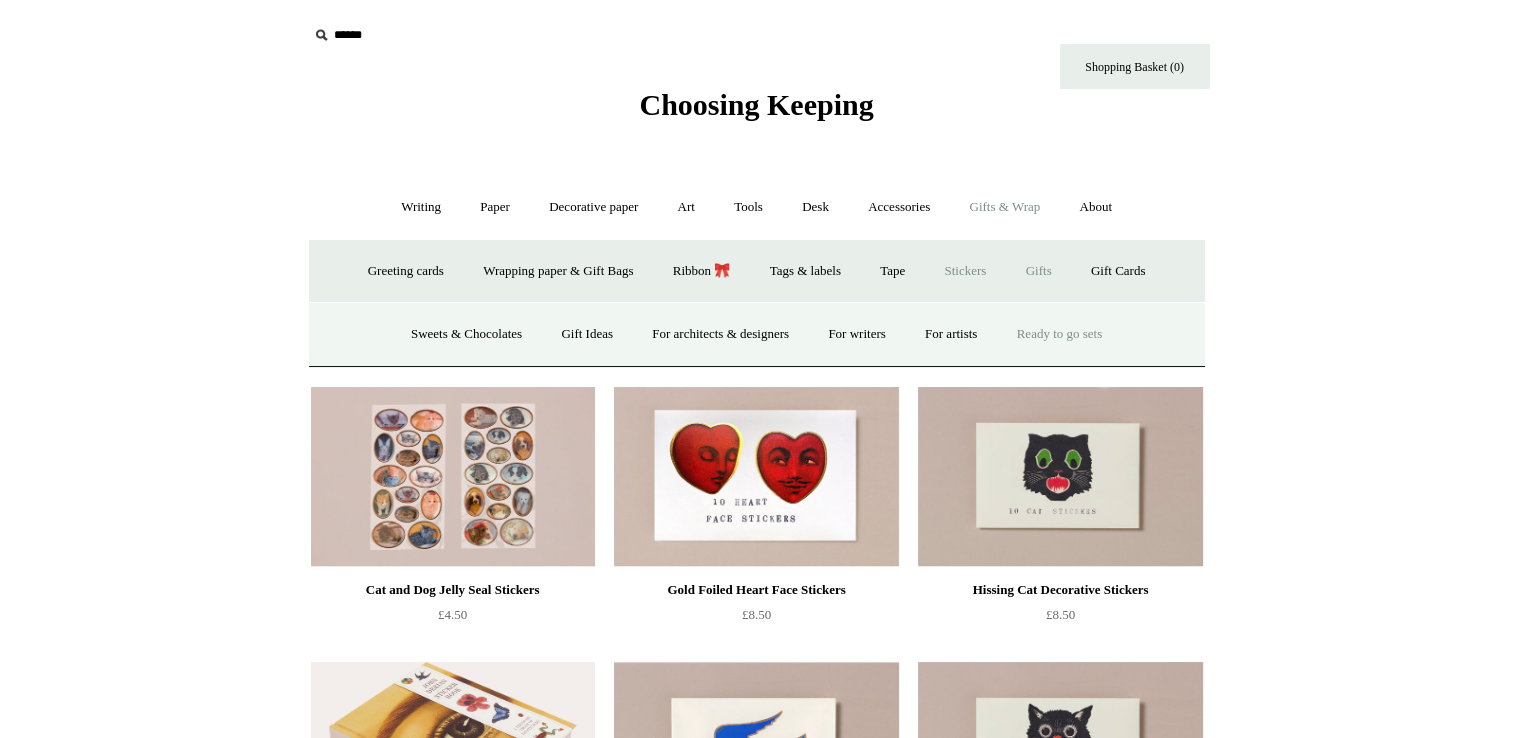 click on "Ready to go sets" at bounding box center (1060, 334) 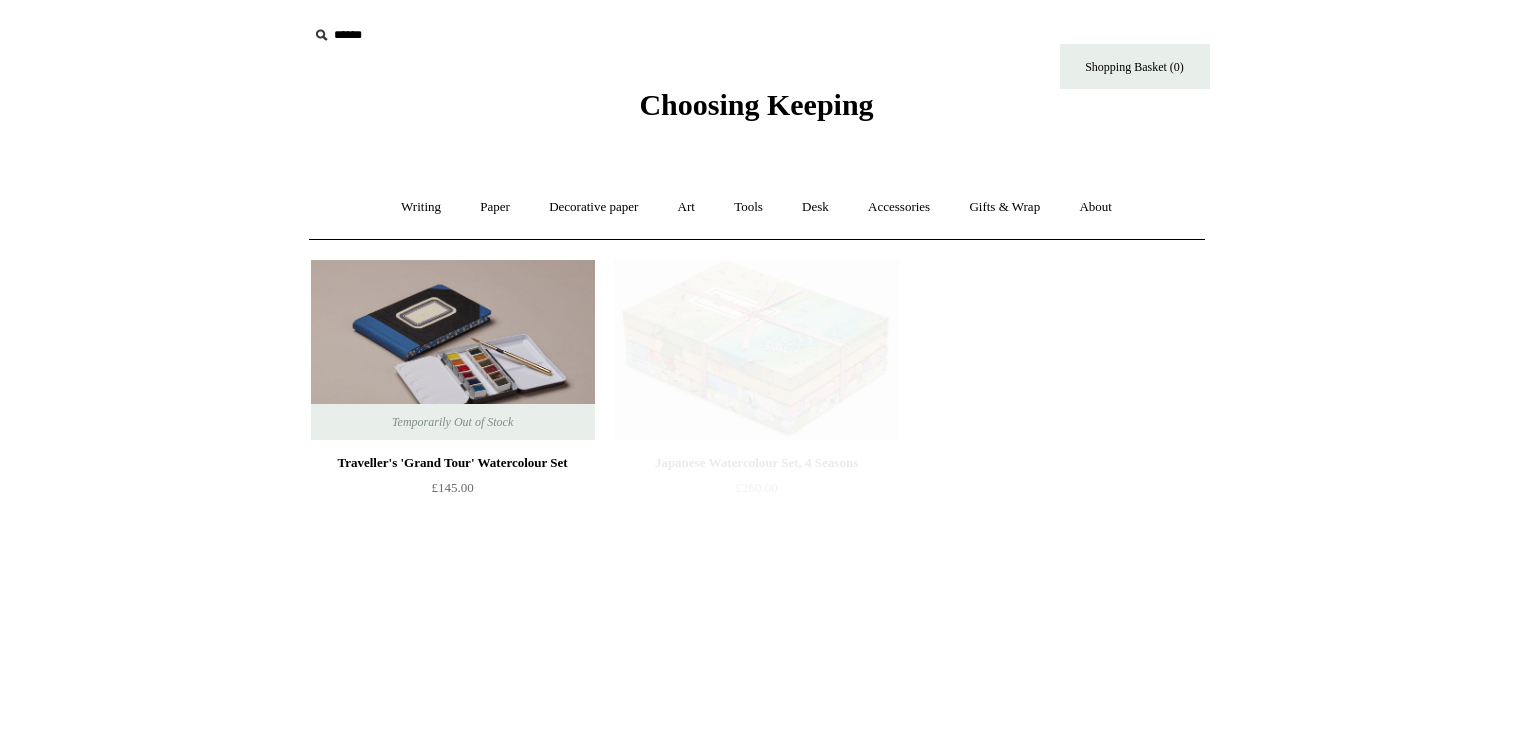 scroll, scrollTop: 0, scrollLeft: 0, axis: both 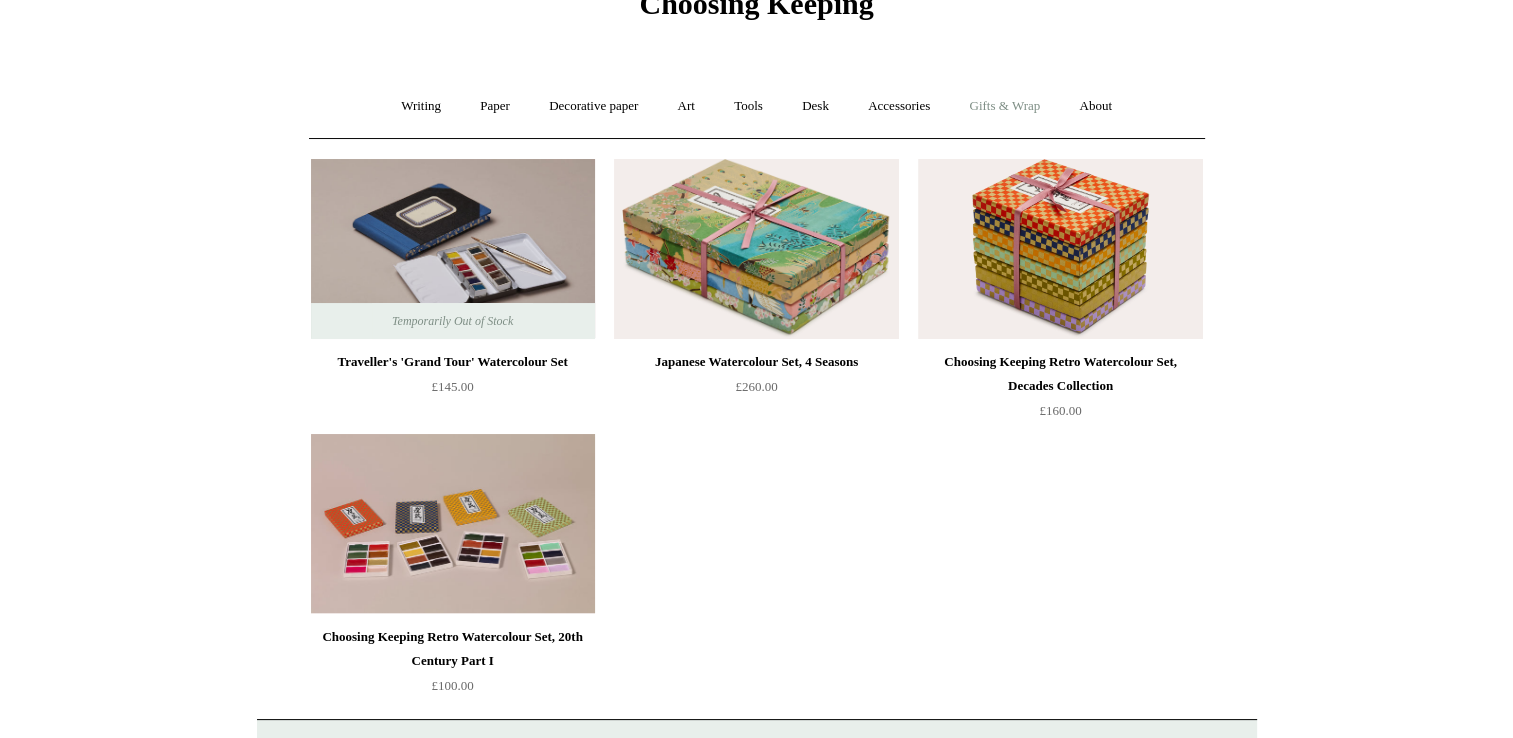 click on "Gifts & Wrap +" at bounding box center [1004, 106] 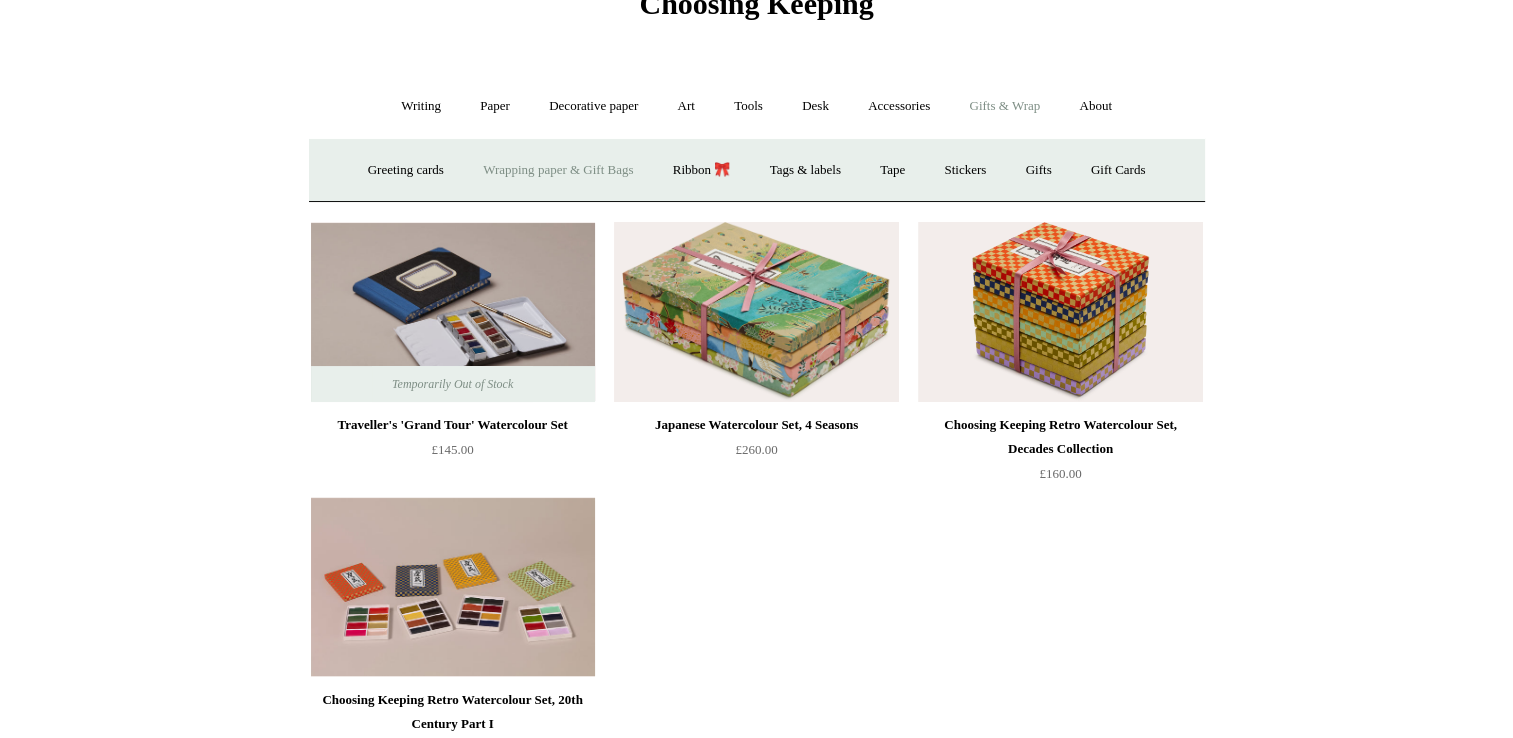 click on "Wrapping paper & Gift Bags" at bounding box center (558, 170) 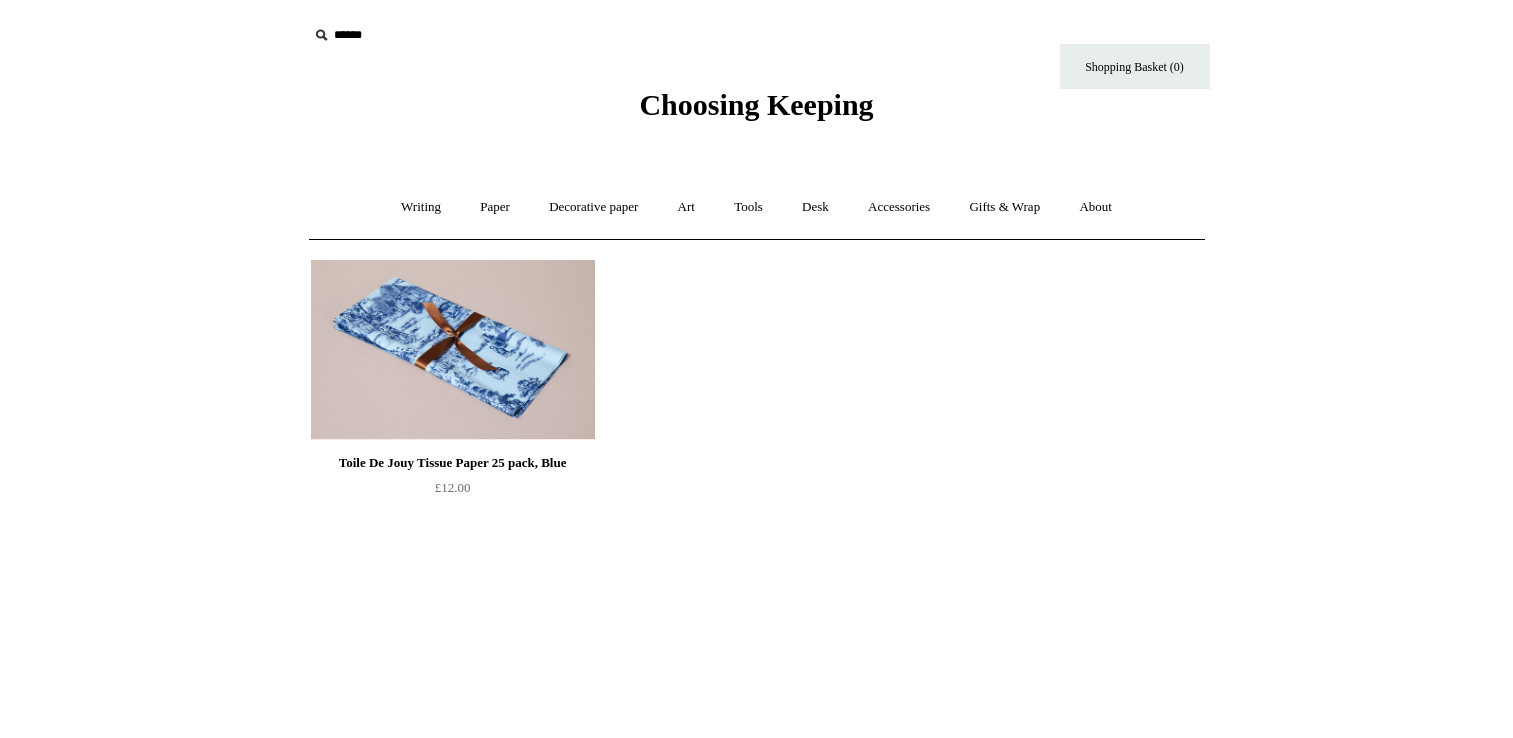 scroll, scrollTop: 0, scrollLeft: 0, axis: both 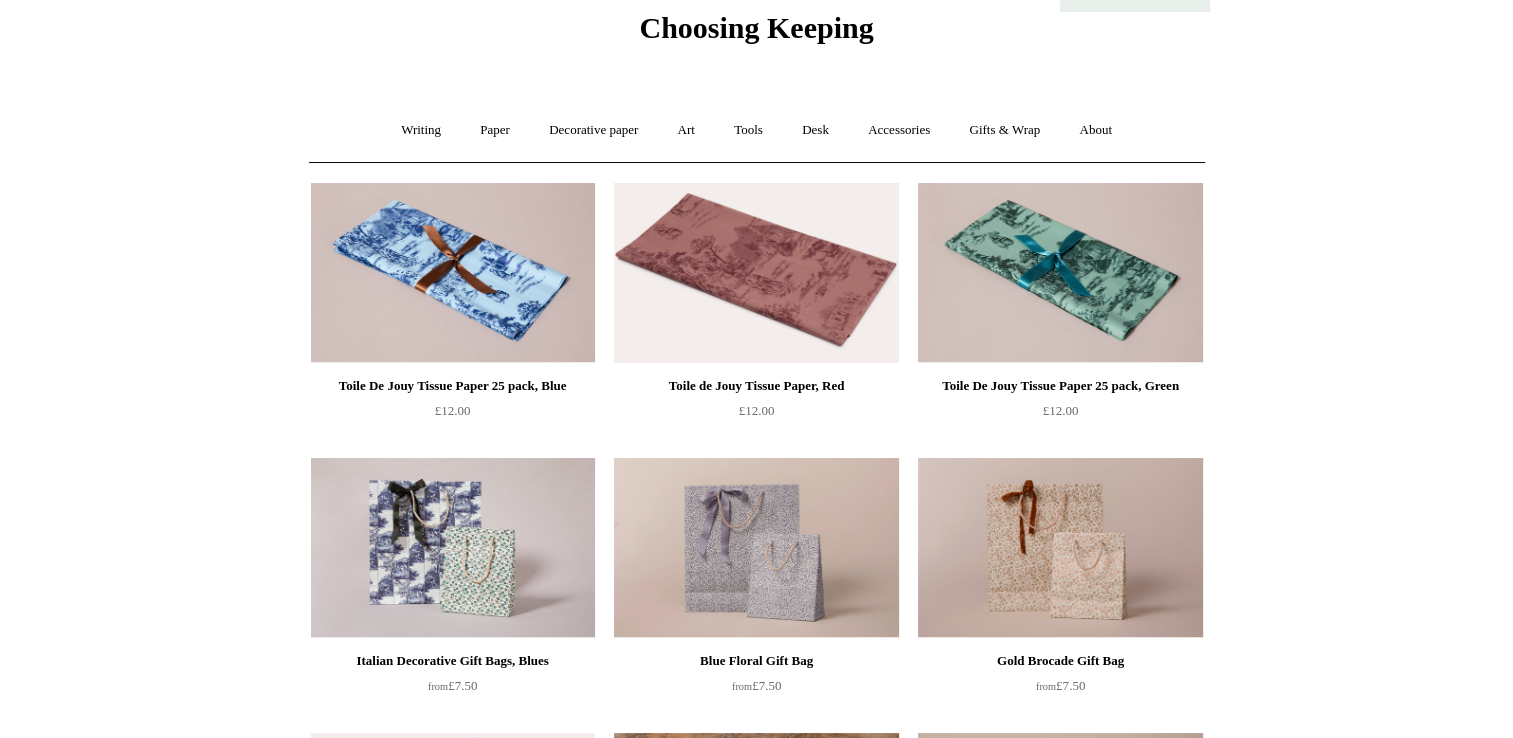 click at bounding box center [756, 273] 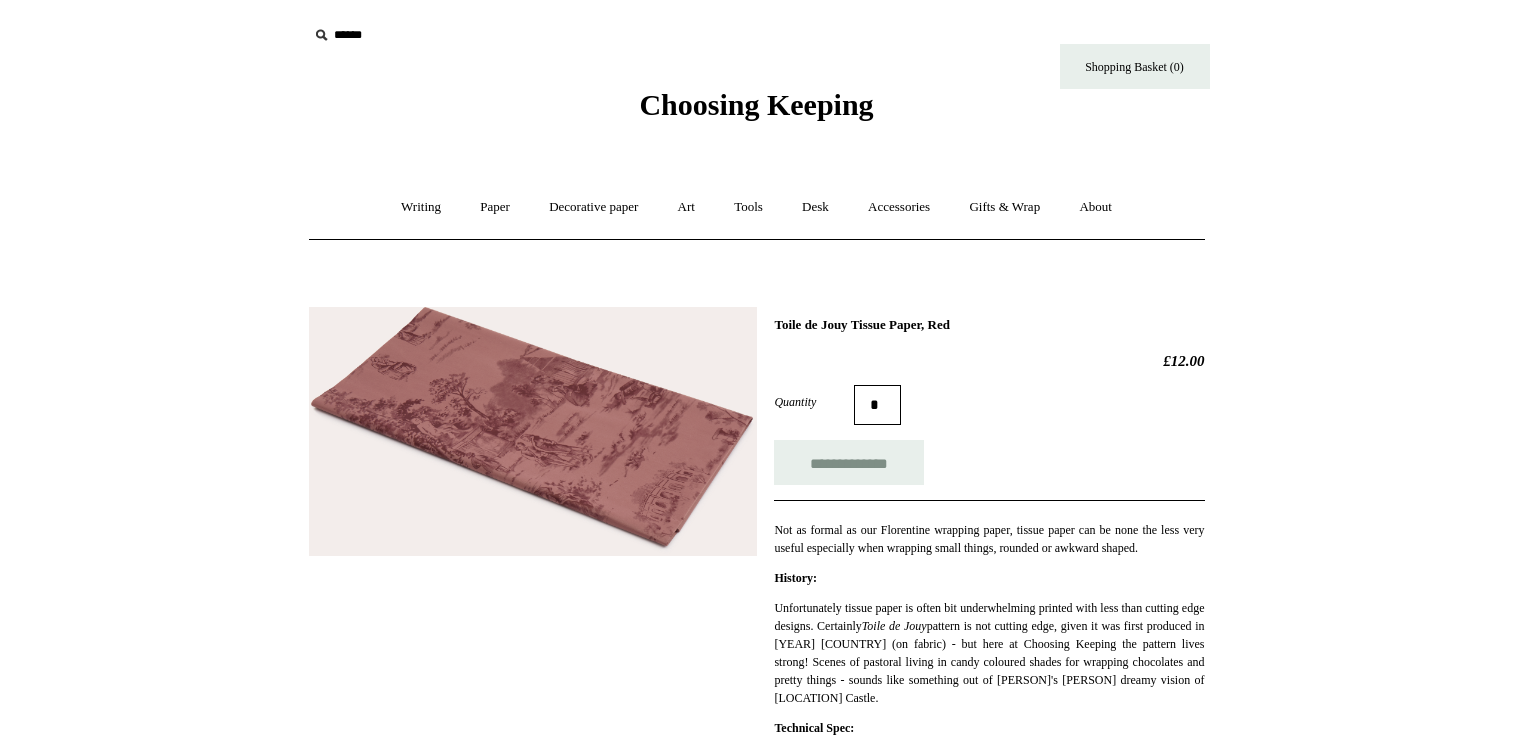 scroll, scrollTop: 0, scrollLeft: 0, axis: both 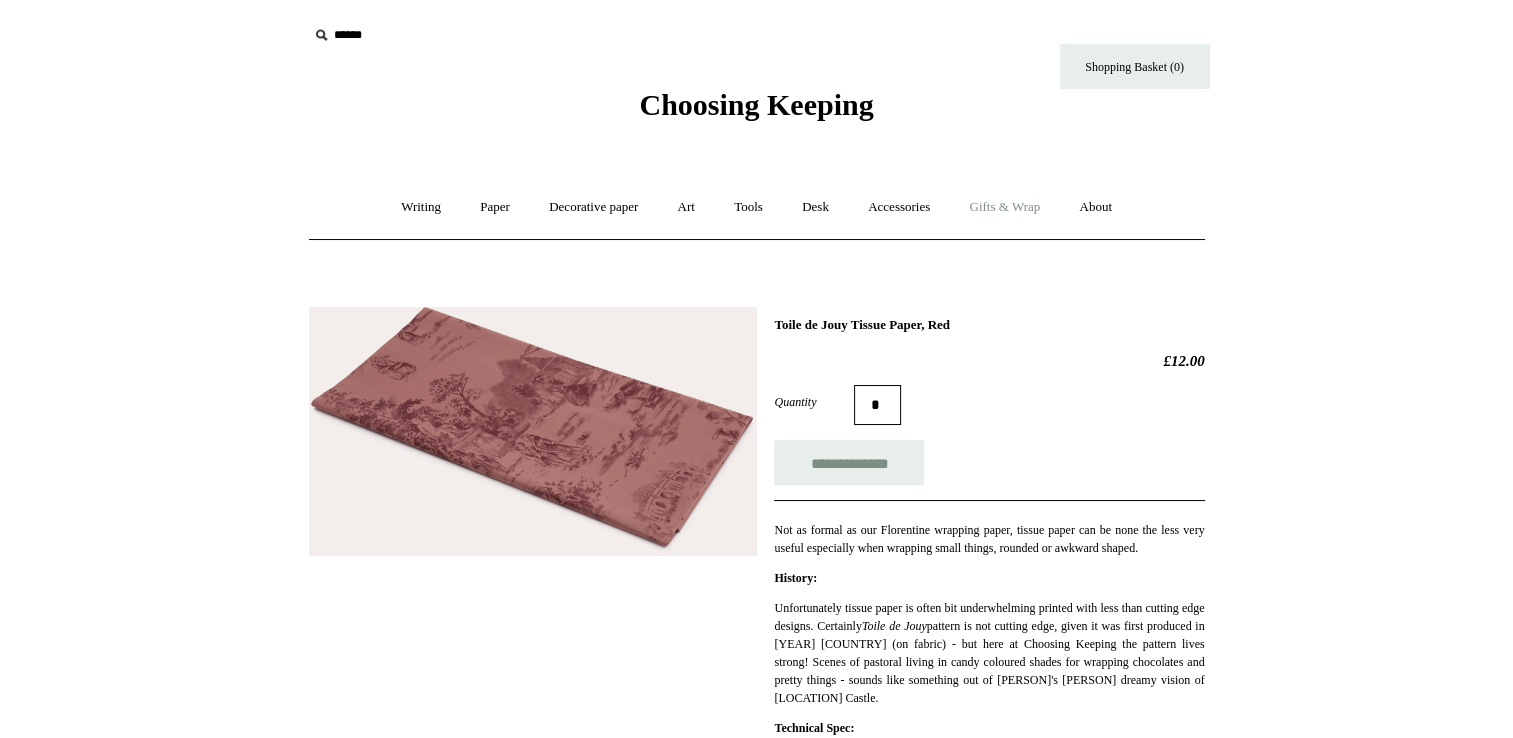 click on "Gifts & Wrap +" at bounding box center [1004, 207] 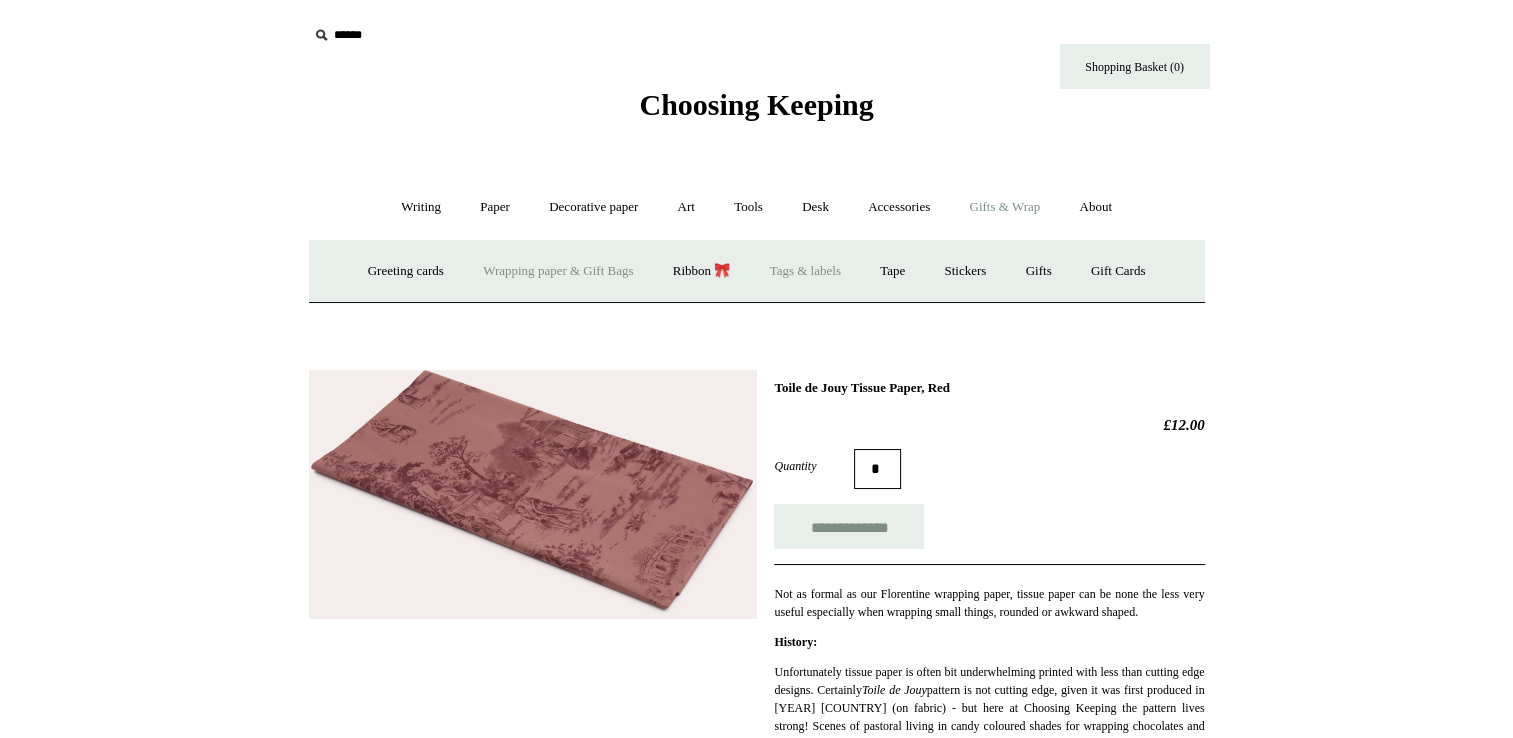 click on "Tags & labels" at bounding box center (805, 271) 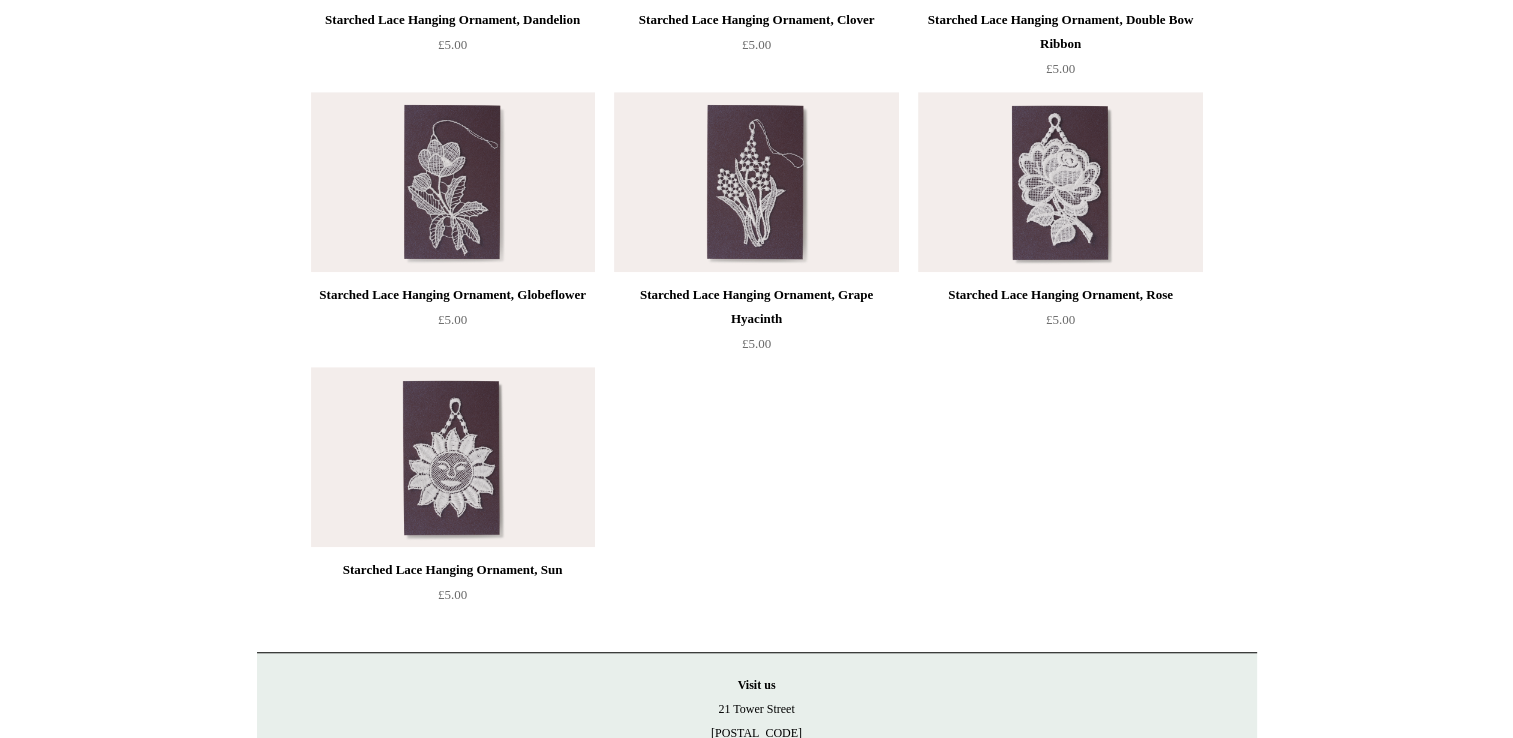 scroll, scrollTop: 1272, scrollLeft: 0, axis: vertical 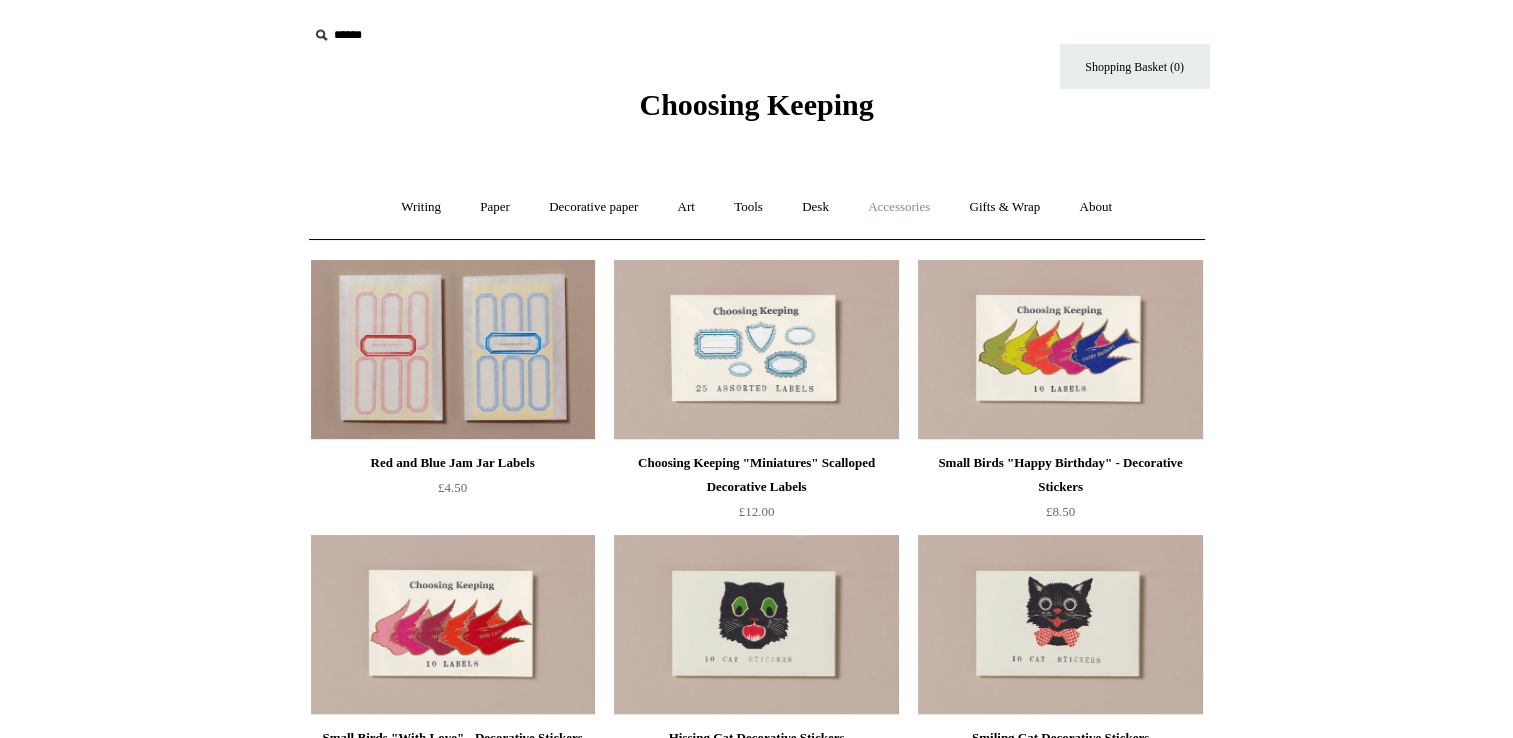 click on "Accessories +" at bounding box center (899, 207) 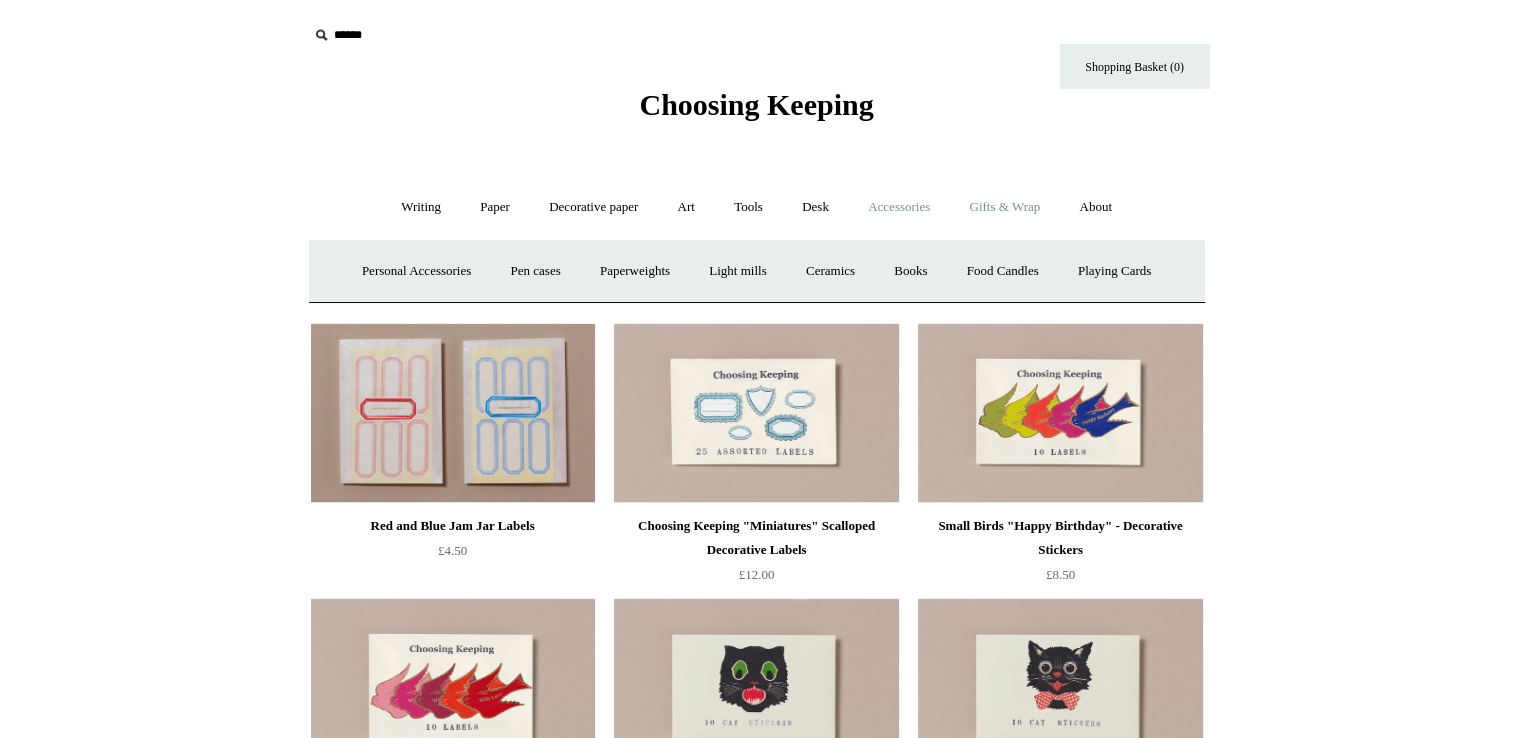 click on "Gifts & Wrap +" at bounding box center (1004, 207) 